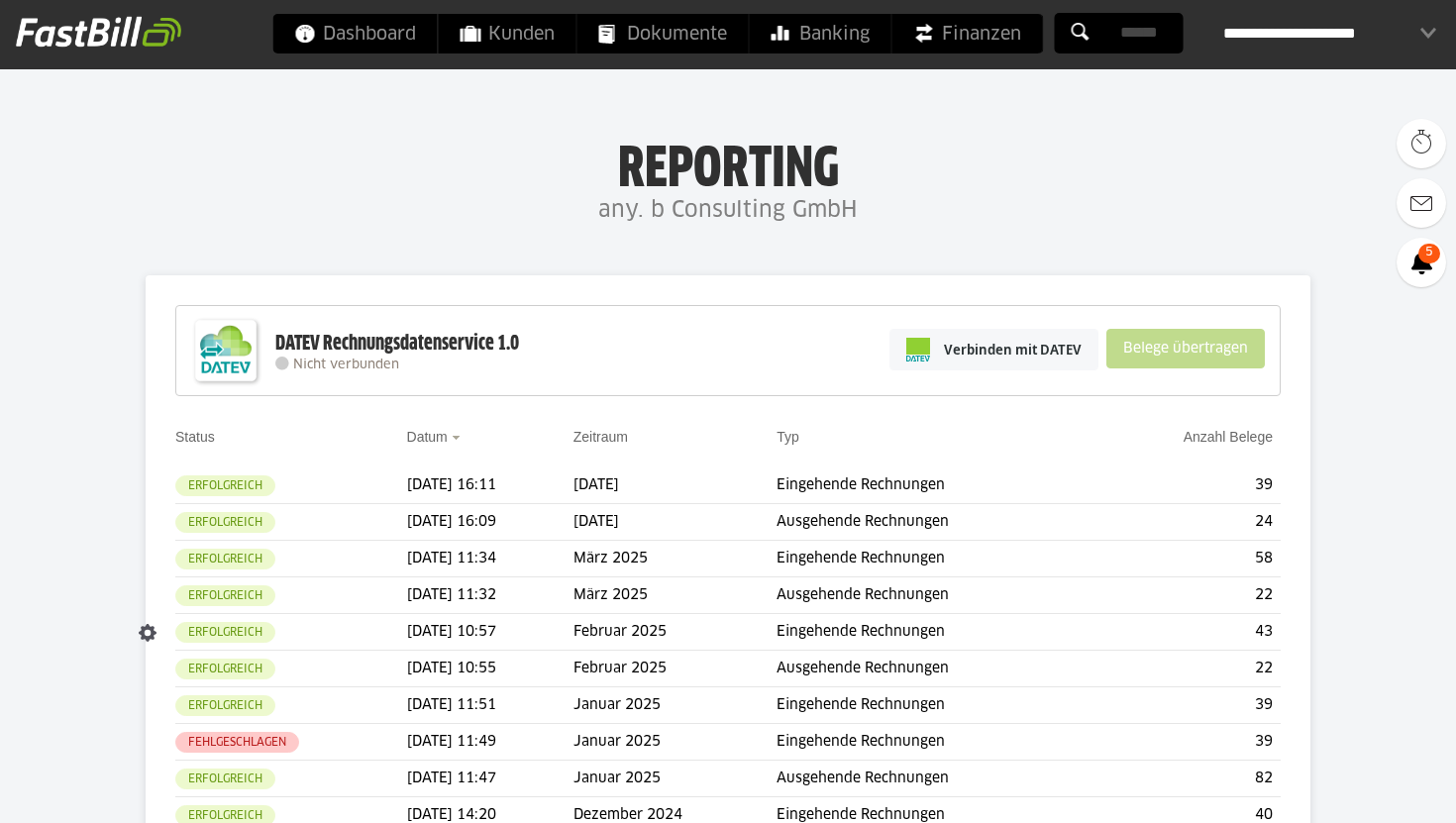 scroll, scrollTop: 0, scrollLeft: 0, axis: both 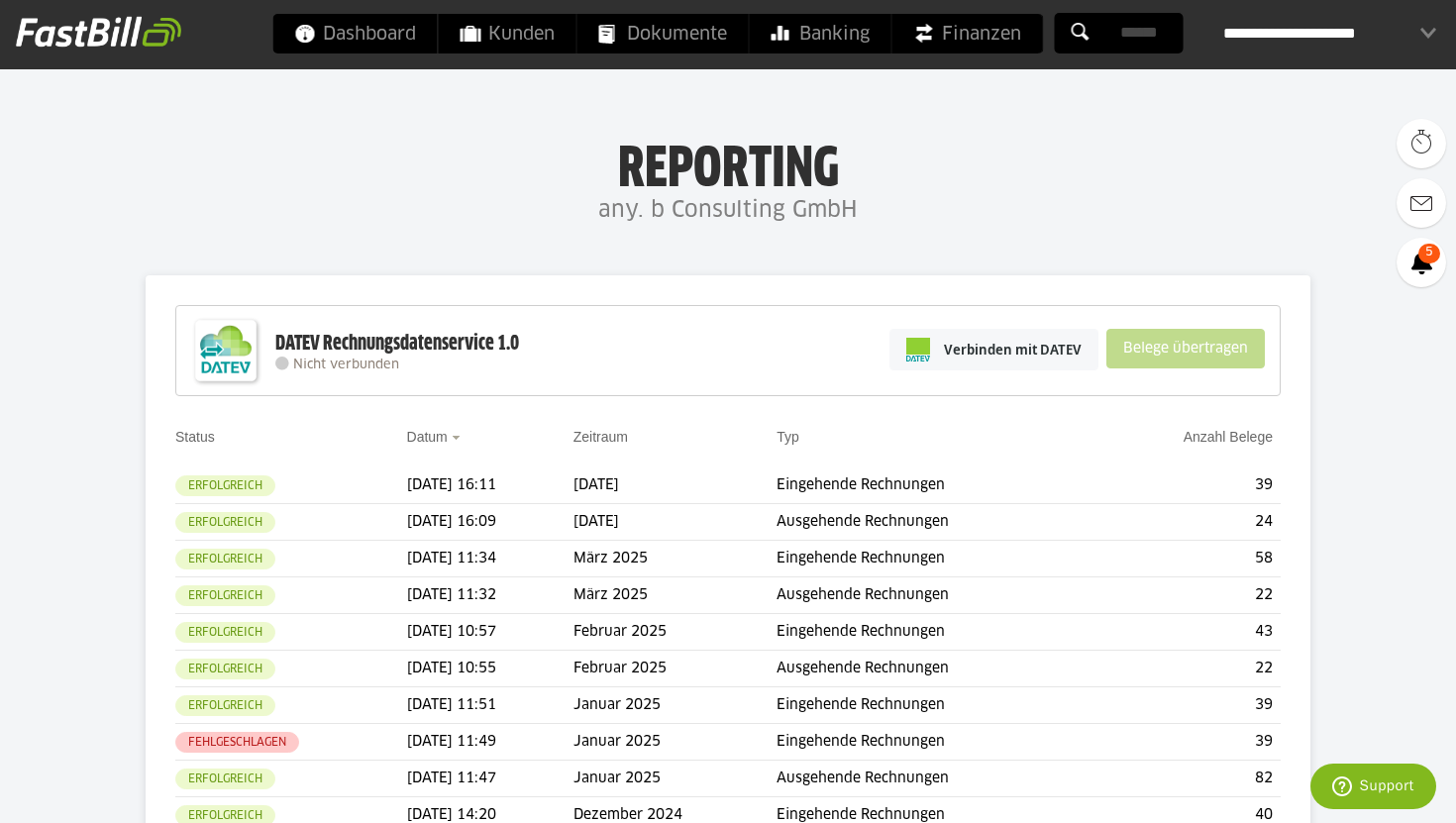 click on "DATEV Rechnungsdatenservice 1.0
Nicht verbunden
Verbinden mit DATEV
Belege übertragen" at bounding box center [728, 351] 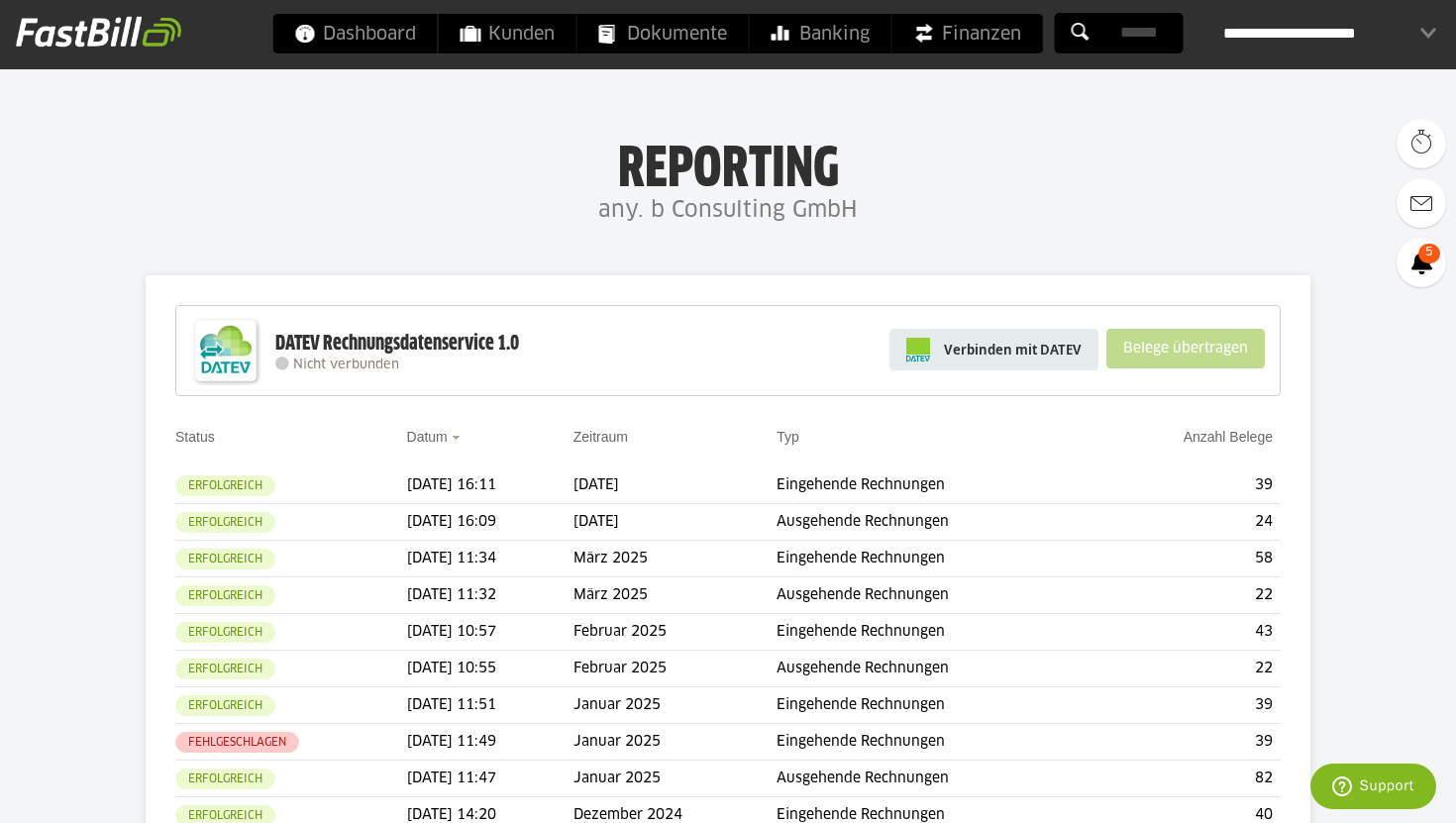 click on "Verbinden mit DATEV" at bounding box center [1012, 350] 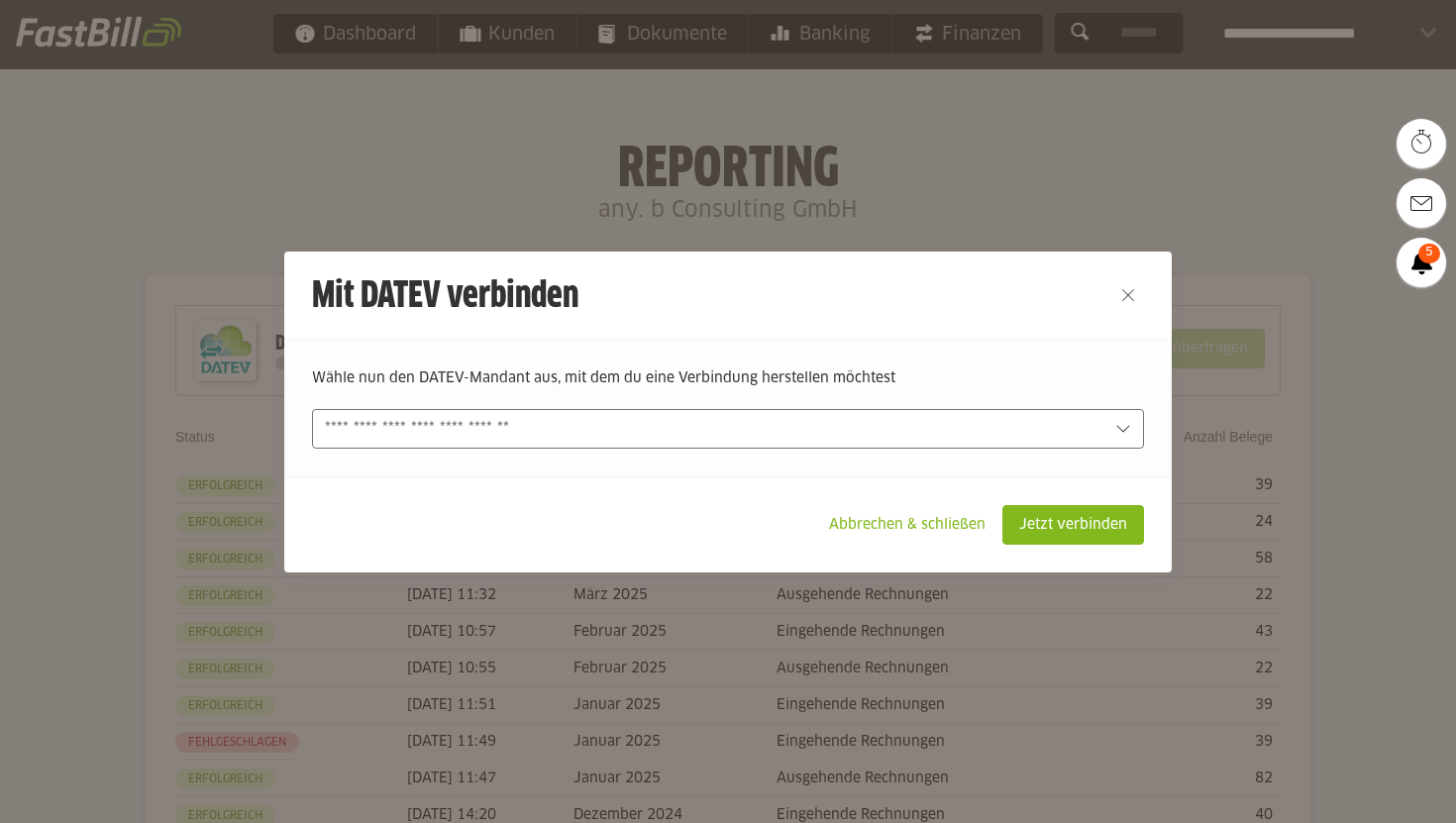 scroll, scrollTop: 0, scrollLeft: 0, axis: both 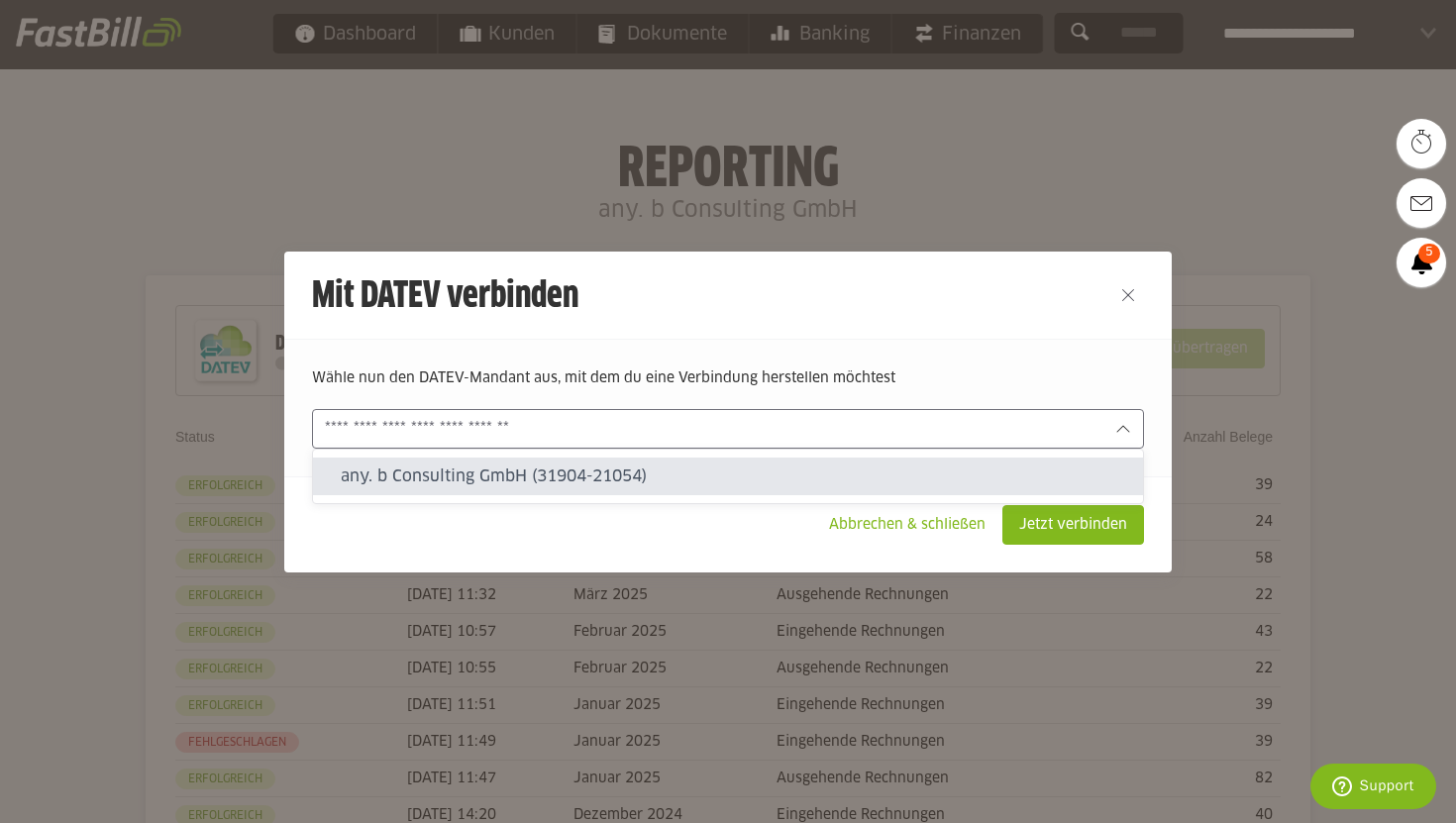 click at bounding box center (728, 429) 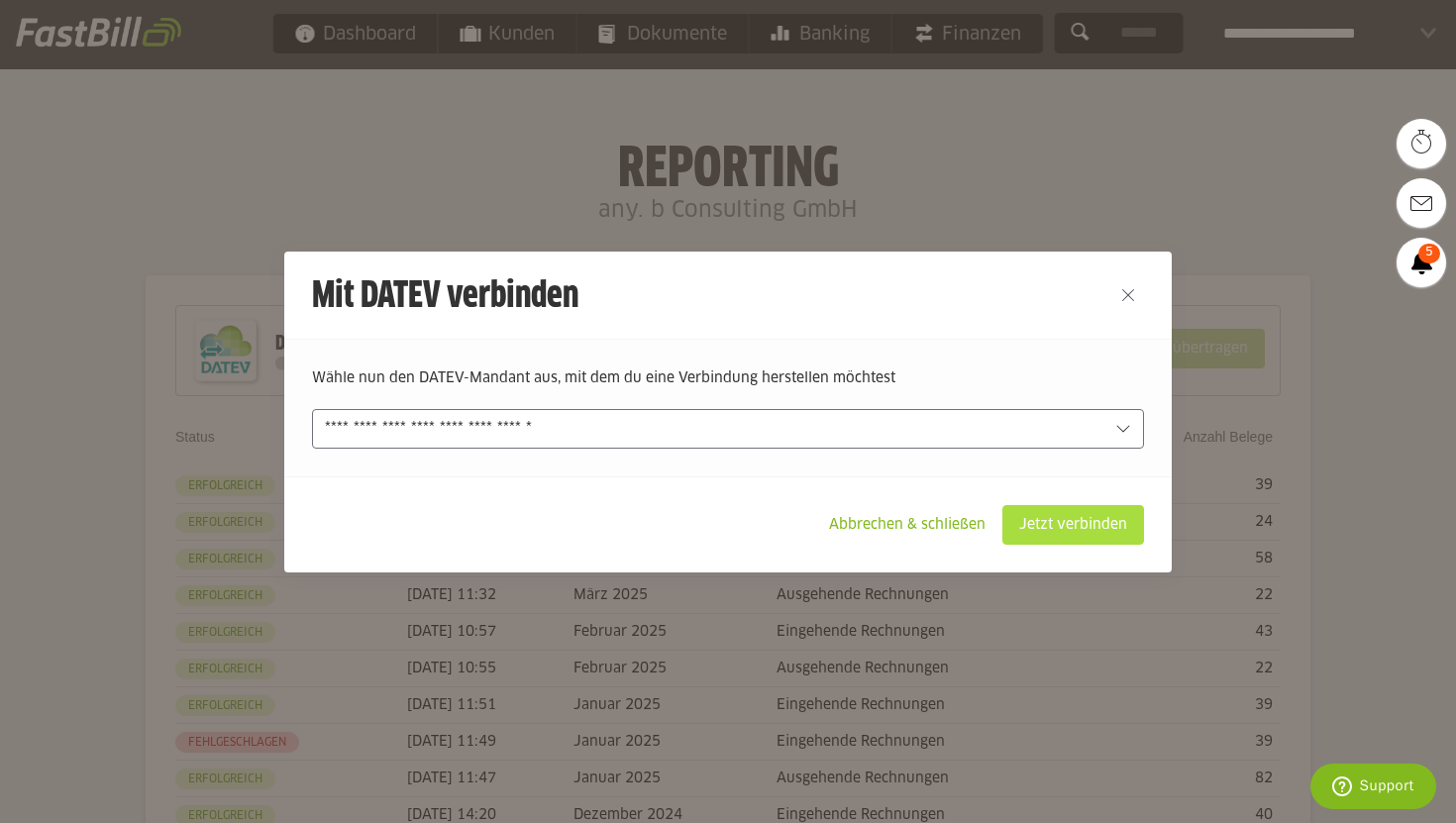 click on "Jetzt verbinden" at bounding box center [1073, 525] 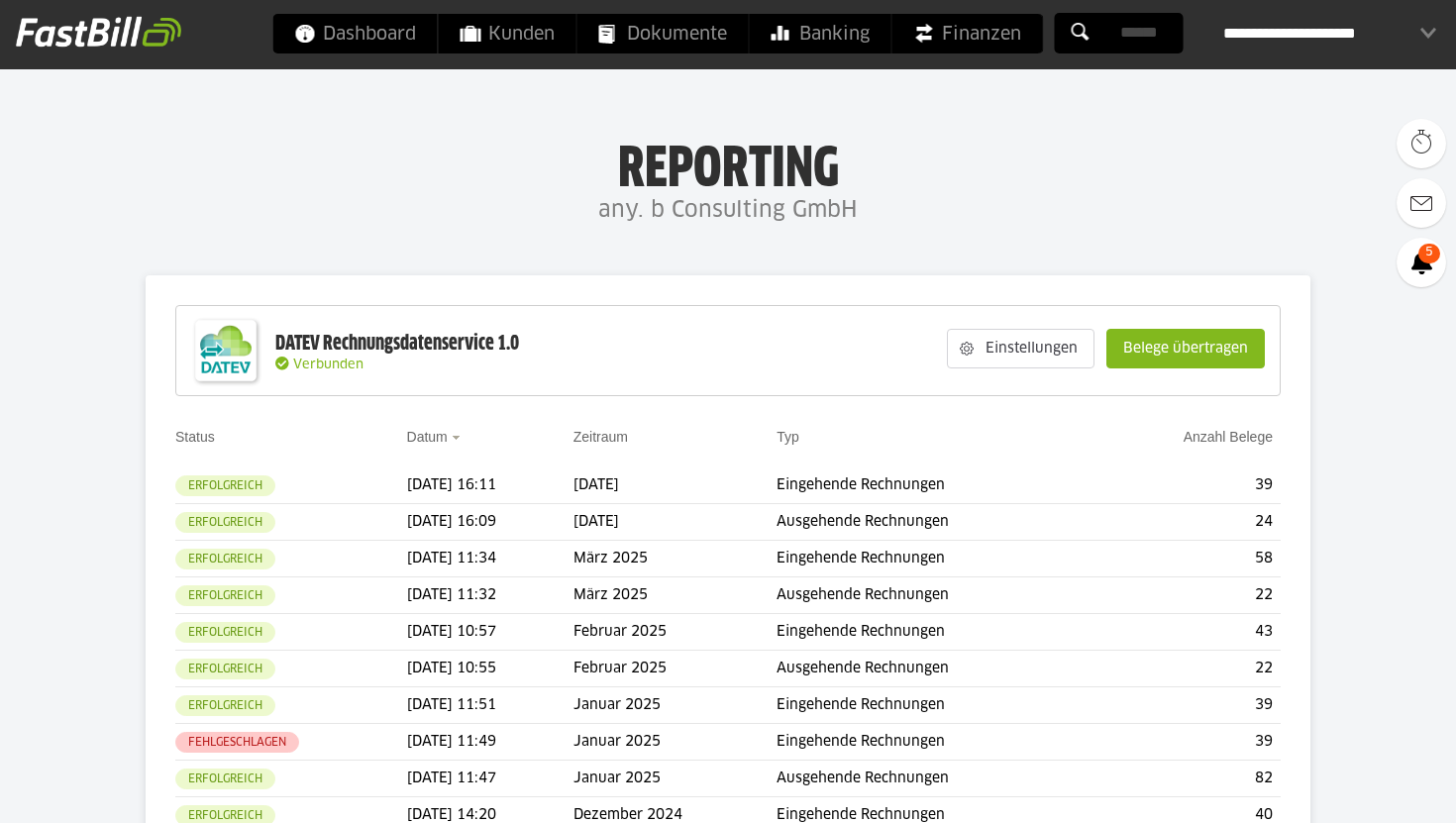 scroll, scrollTop: 0, scrollLeft: 0, axis: both 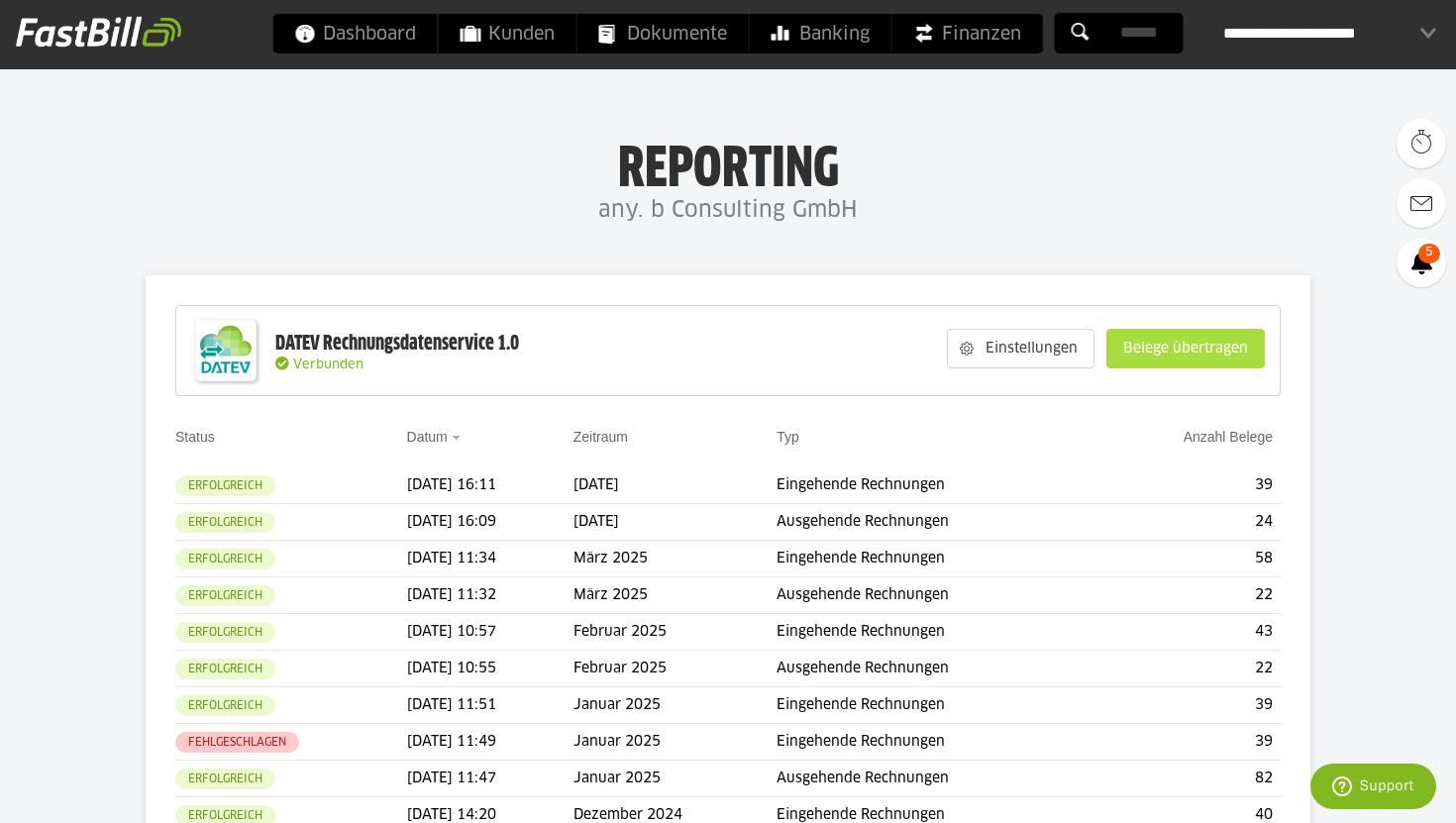 click on "Belege übertragen" at bounding box center [1186, 349] 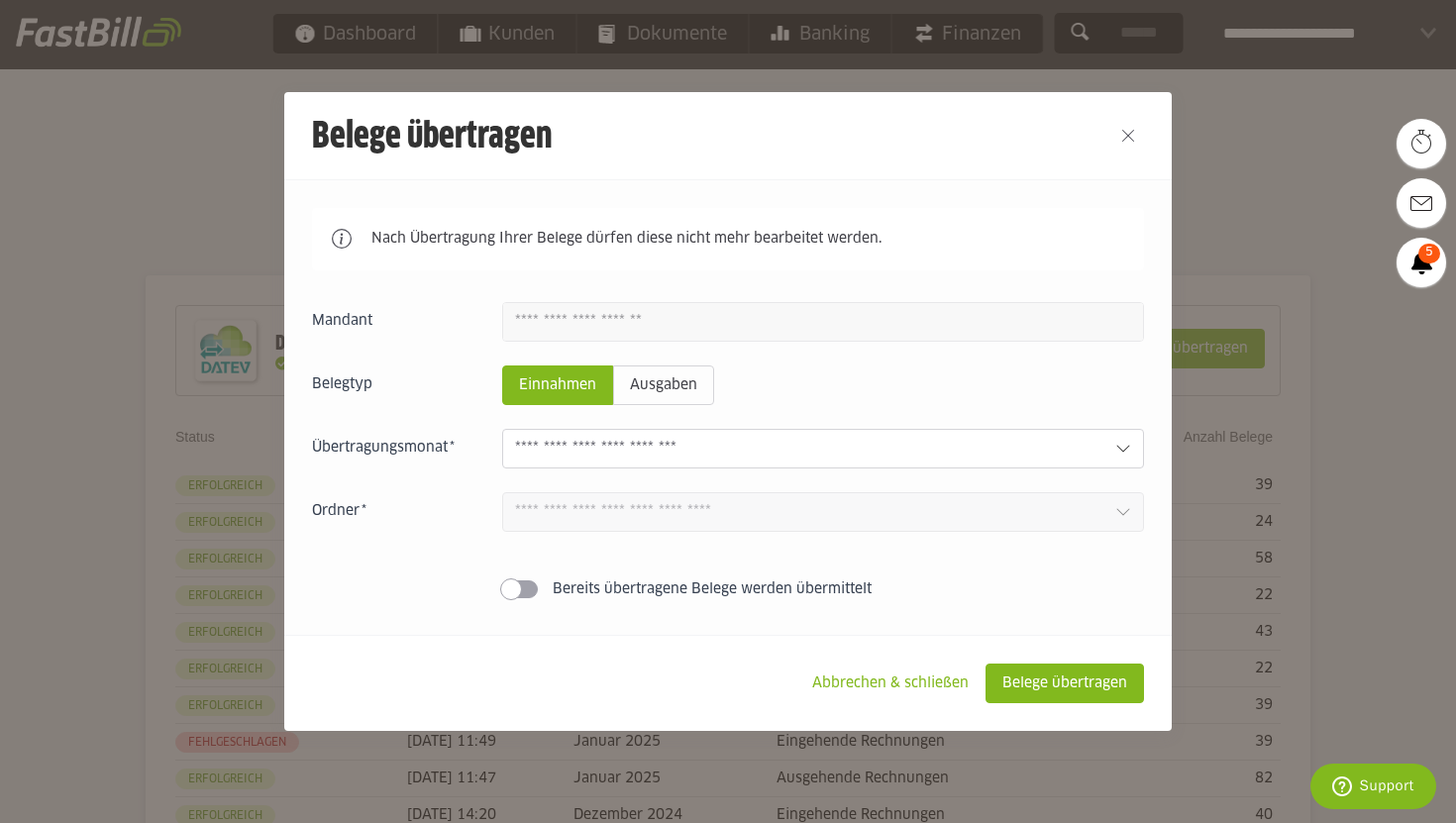 click 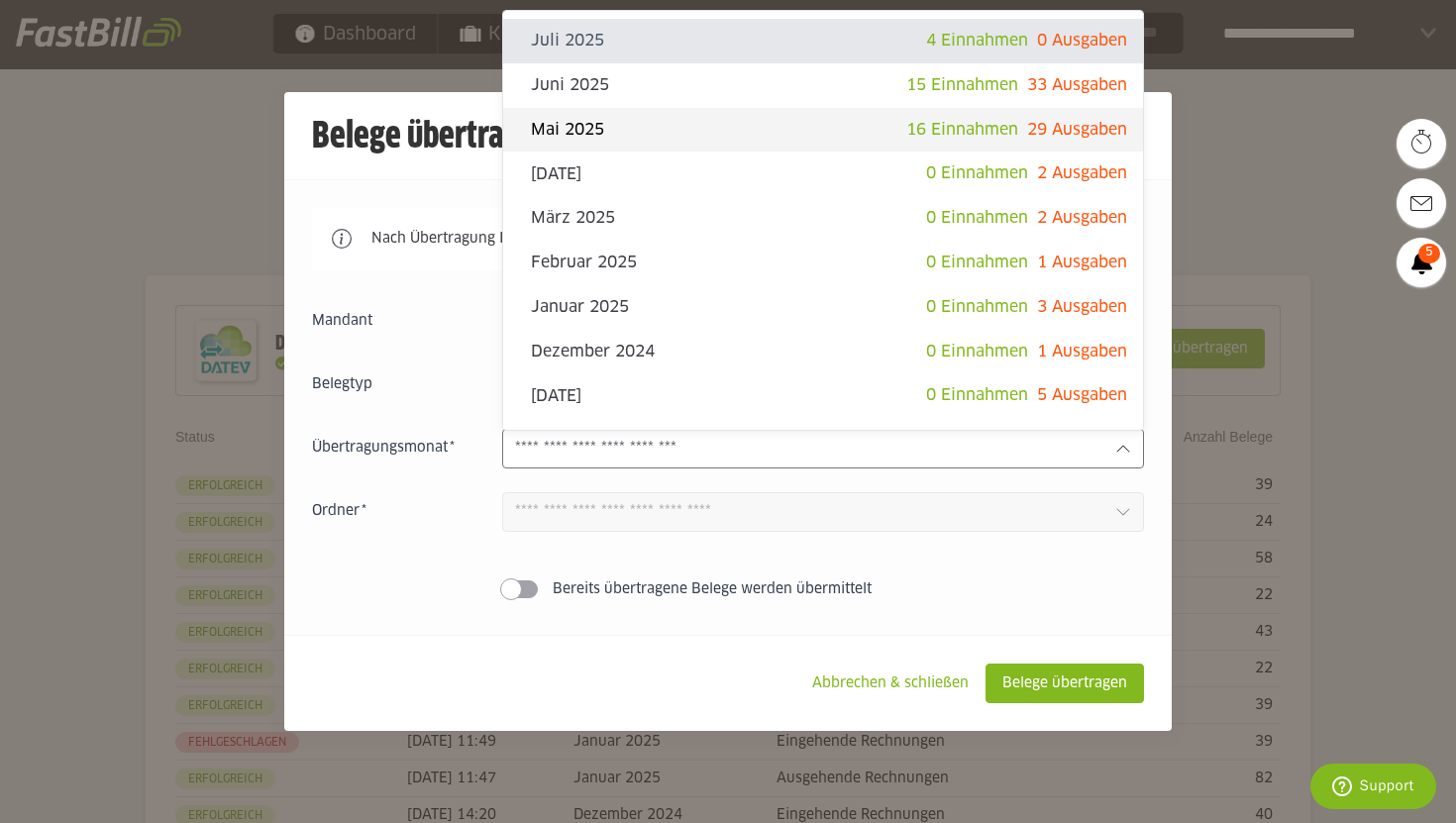 click on "Mai 2025" 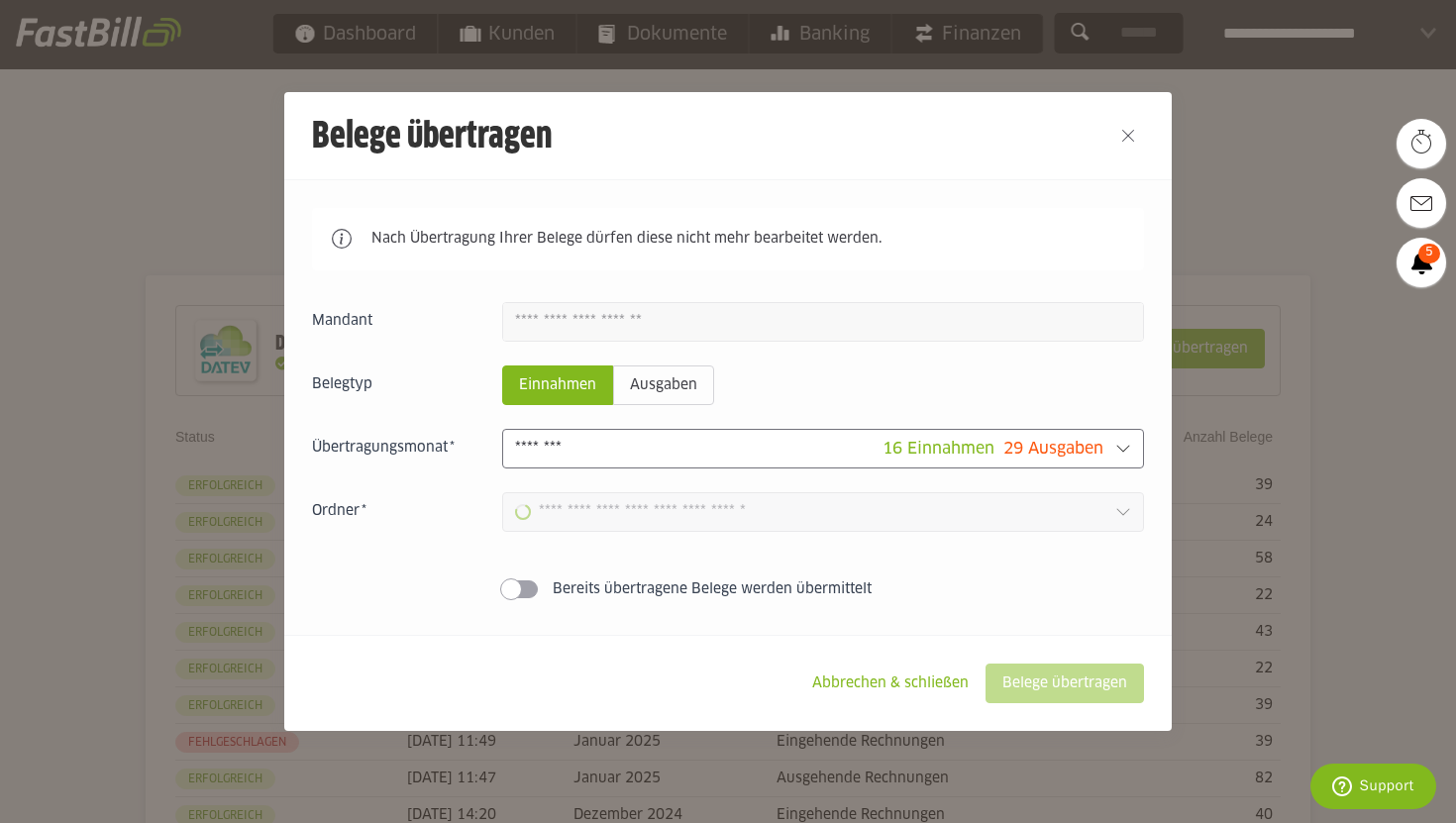 type on "**********" 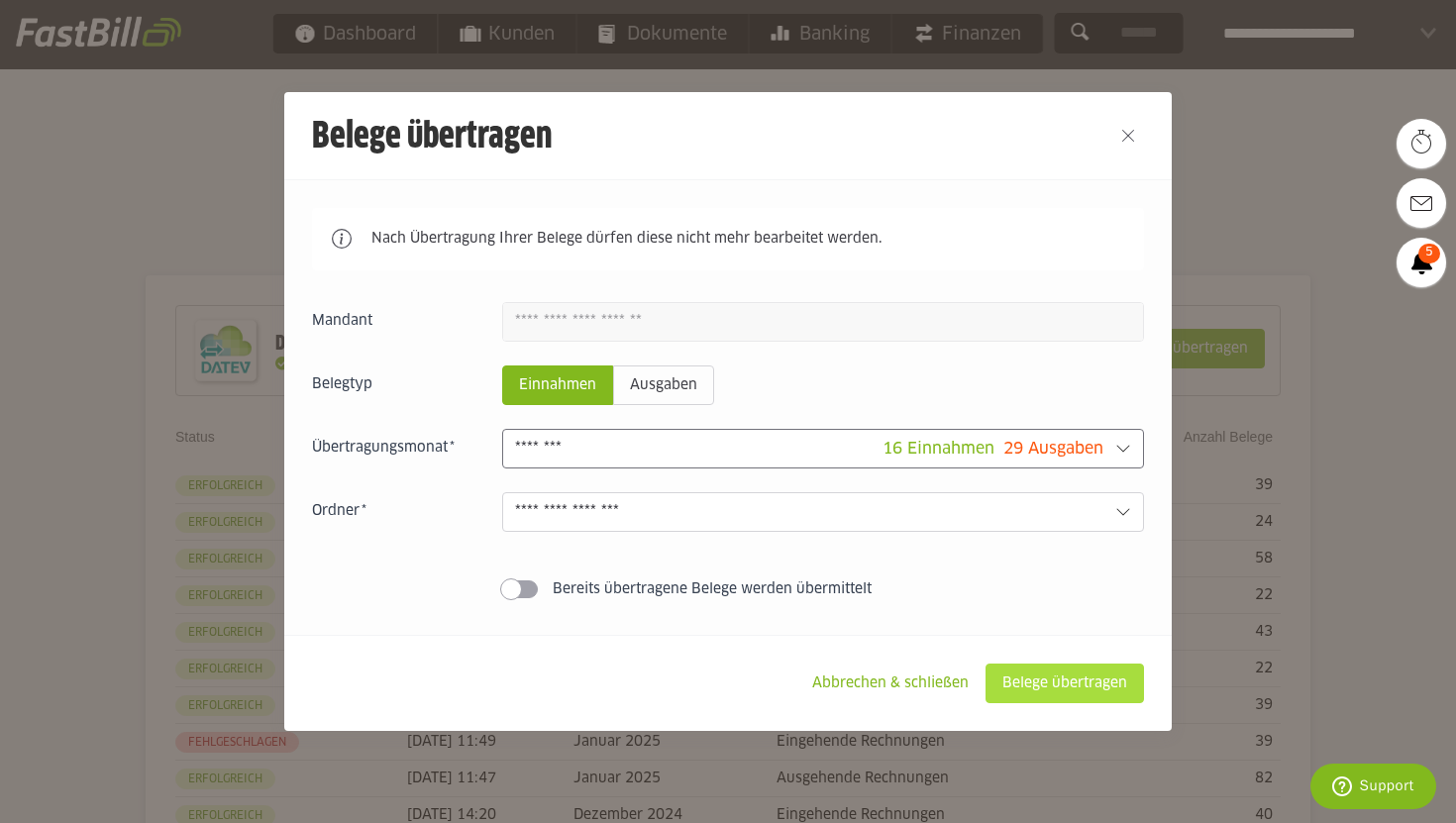 click on "Belege übertragen" at bounding box center (1065, 683) 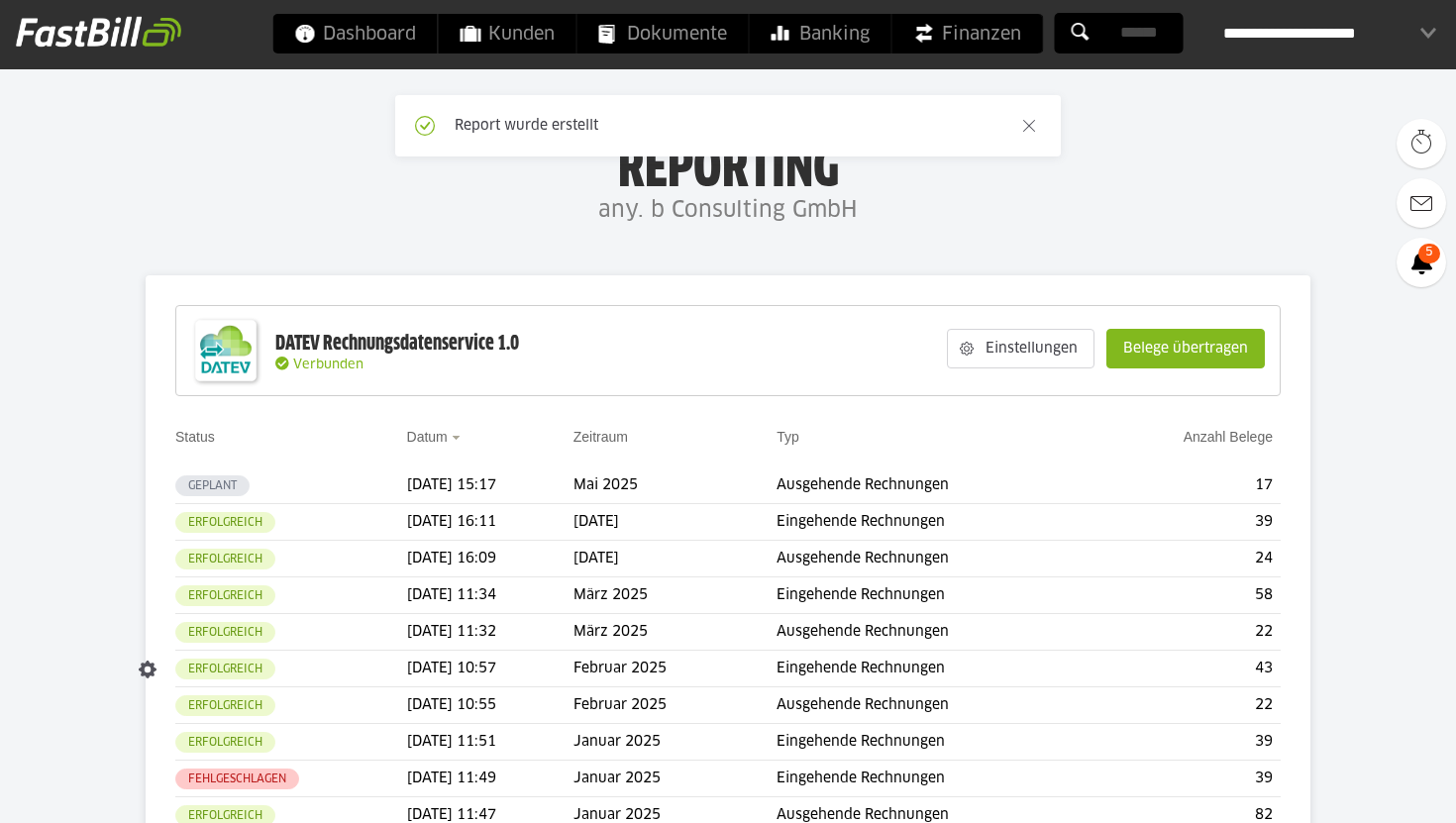 scroll, scrollTop: 0, scrollLeft: 0, axis: both 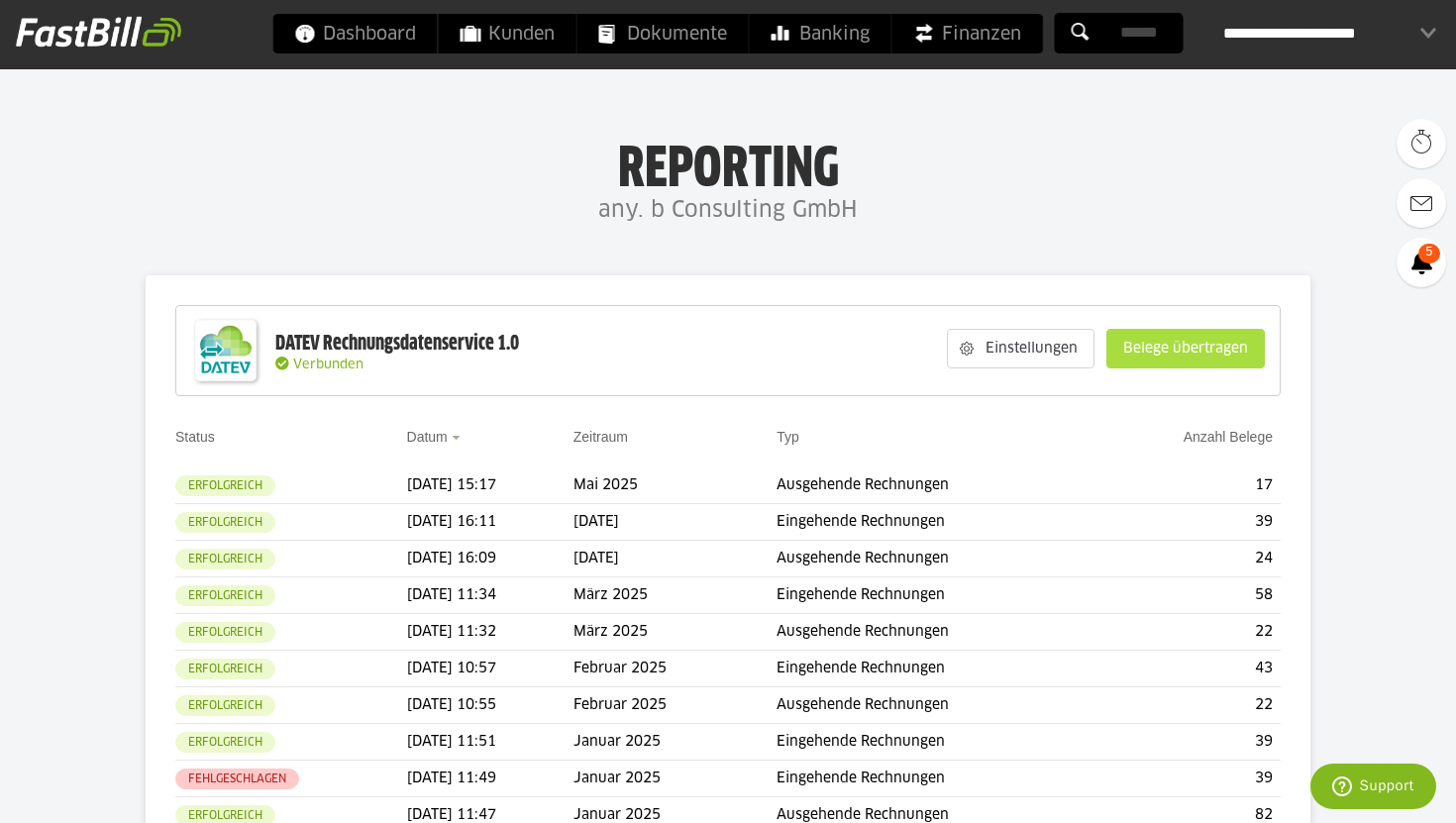 click on "Belege übertragen" at bounding box center [1186, 349] 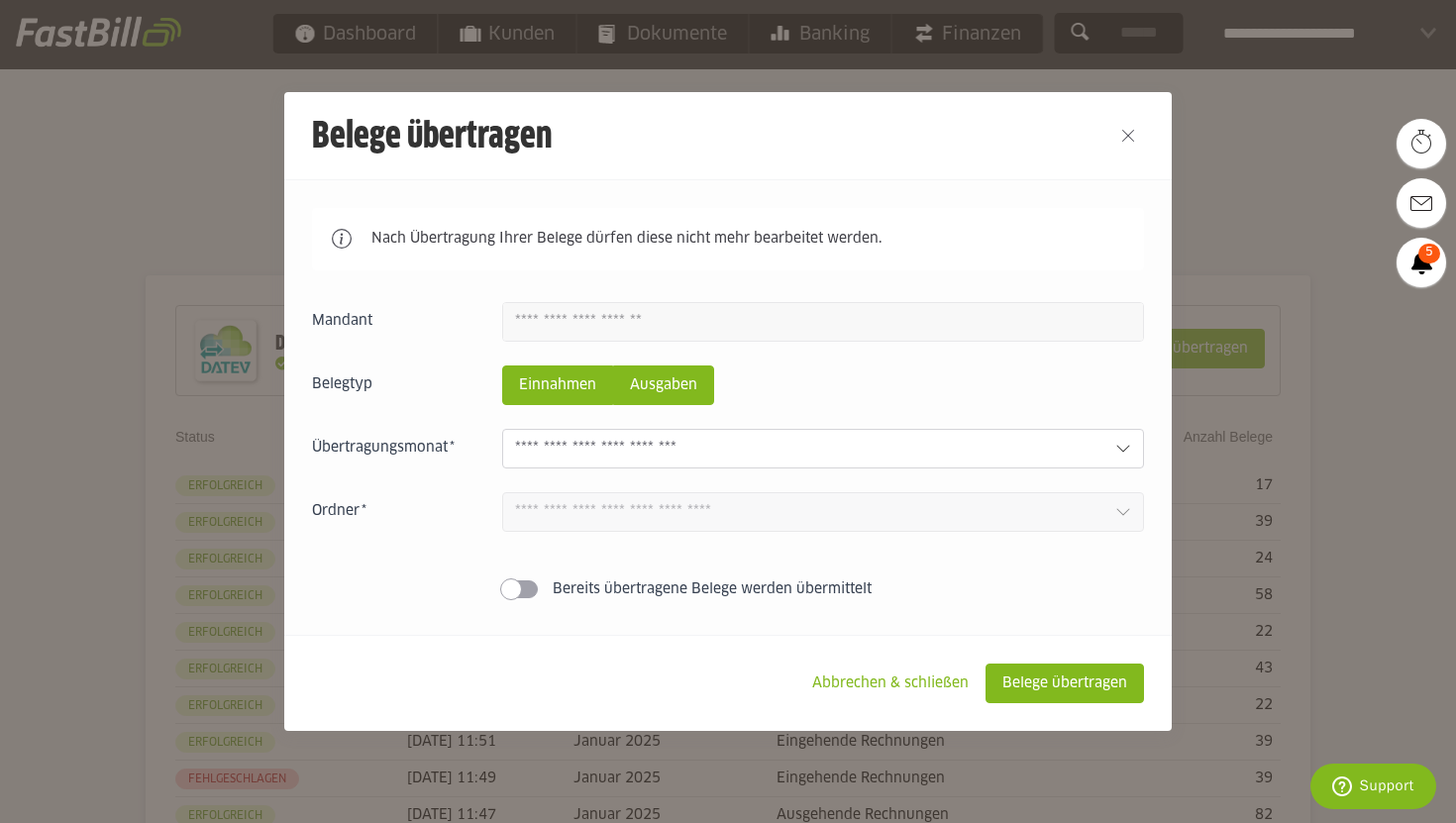 click on "Ausgaben" 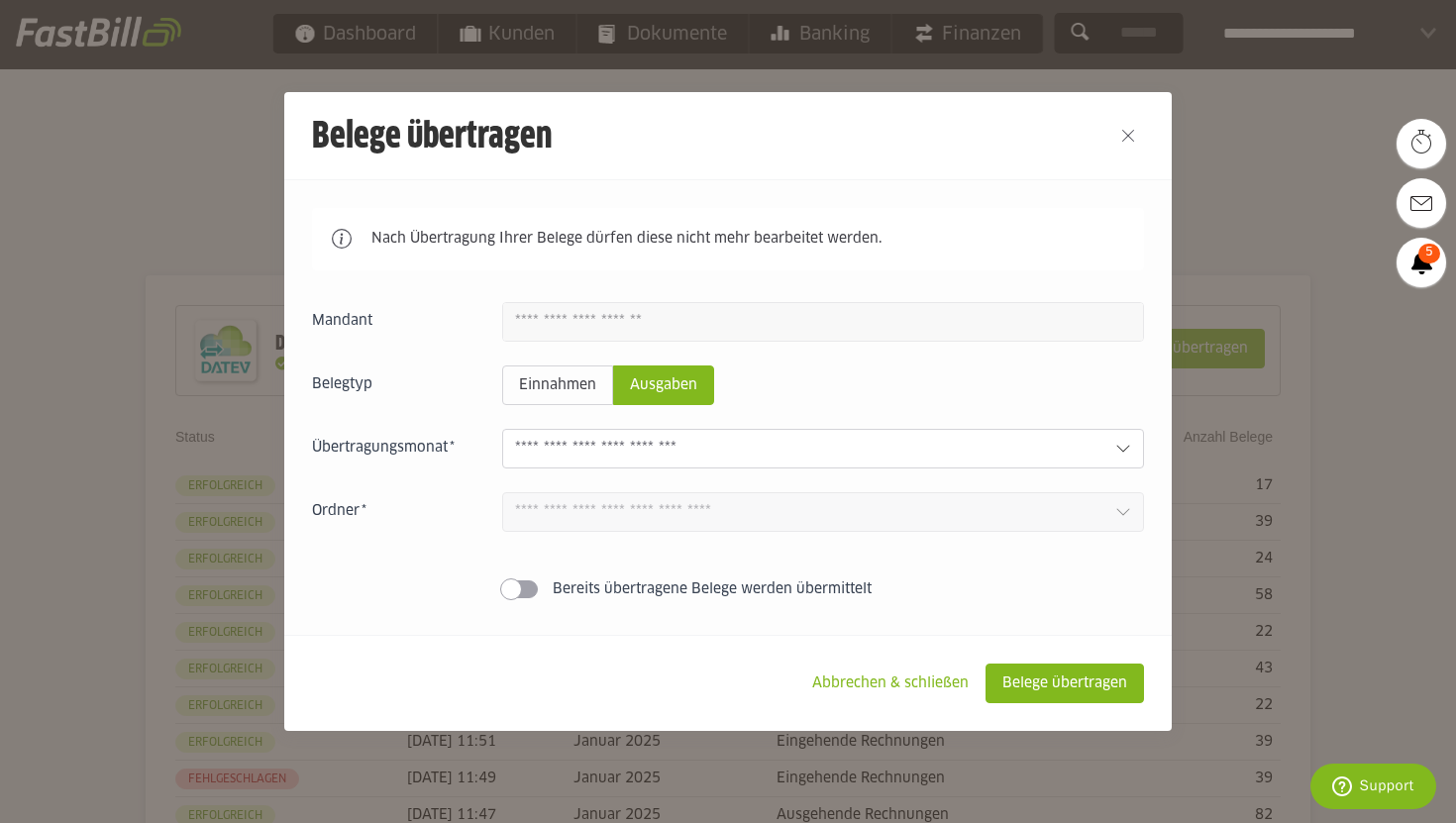 click 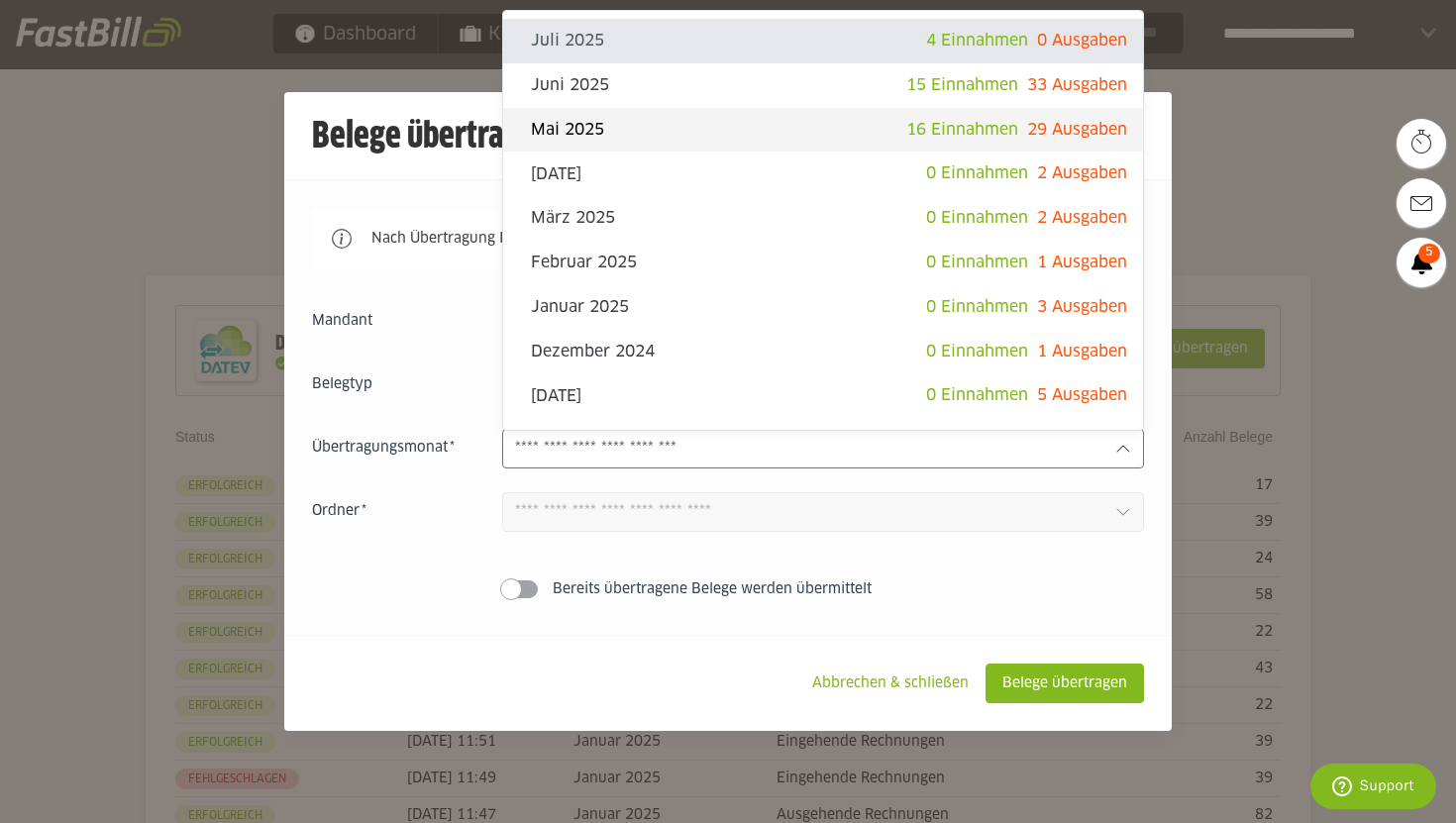 click on "Mai 2025" 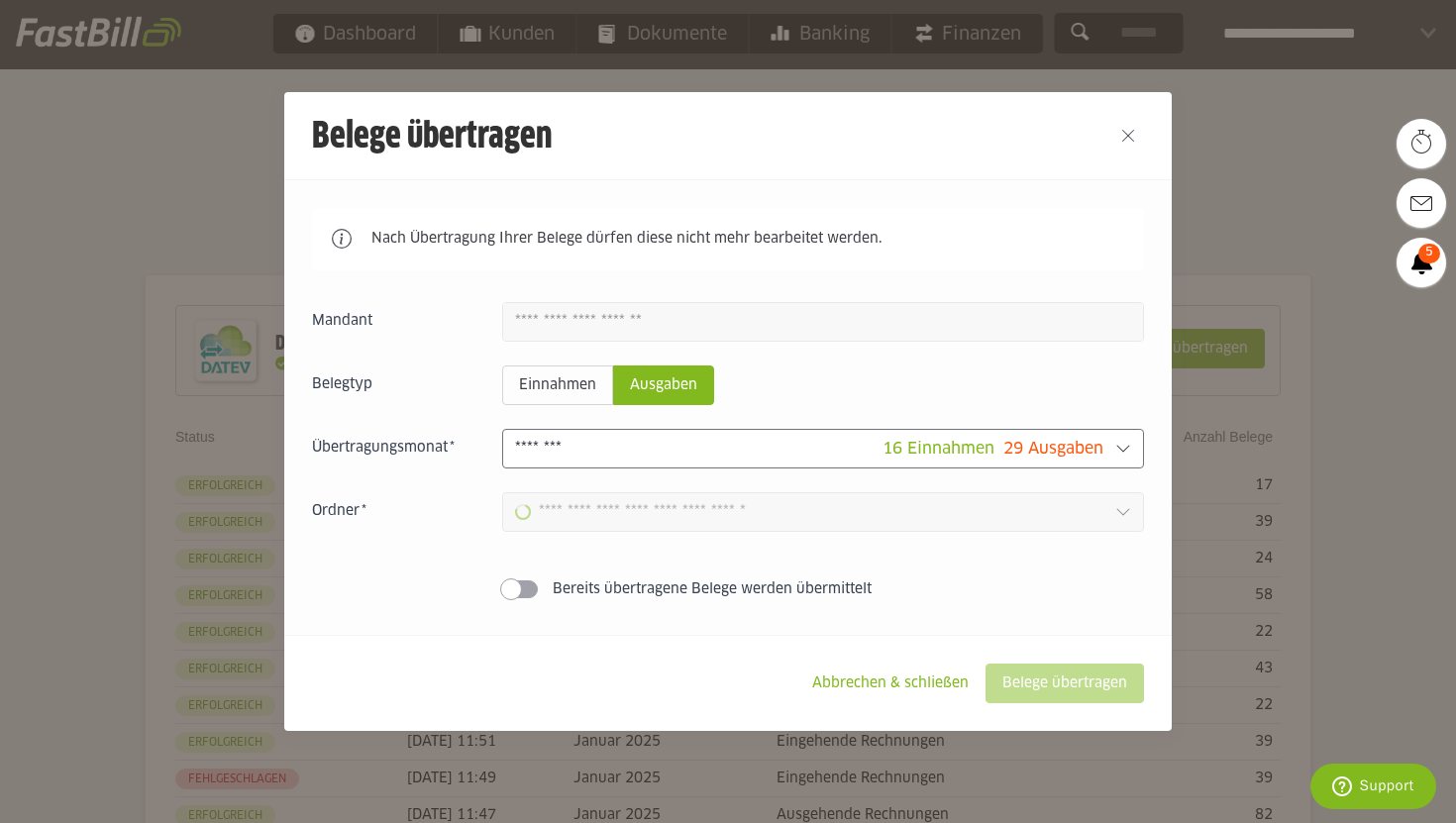 type on "**********" 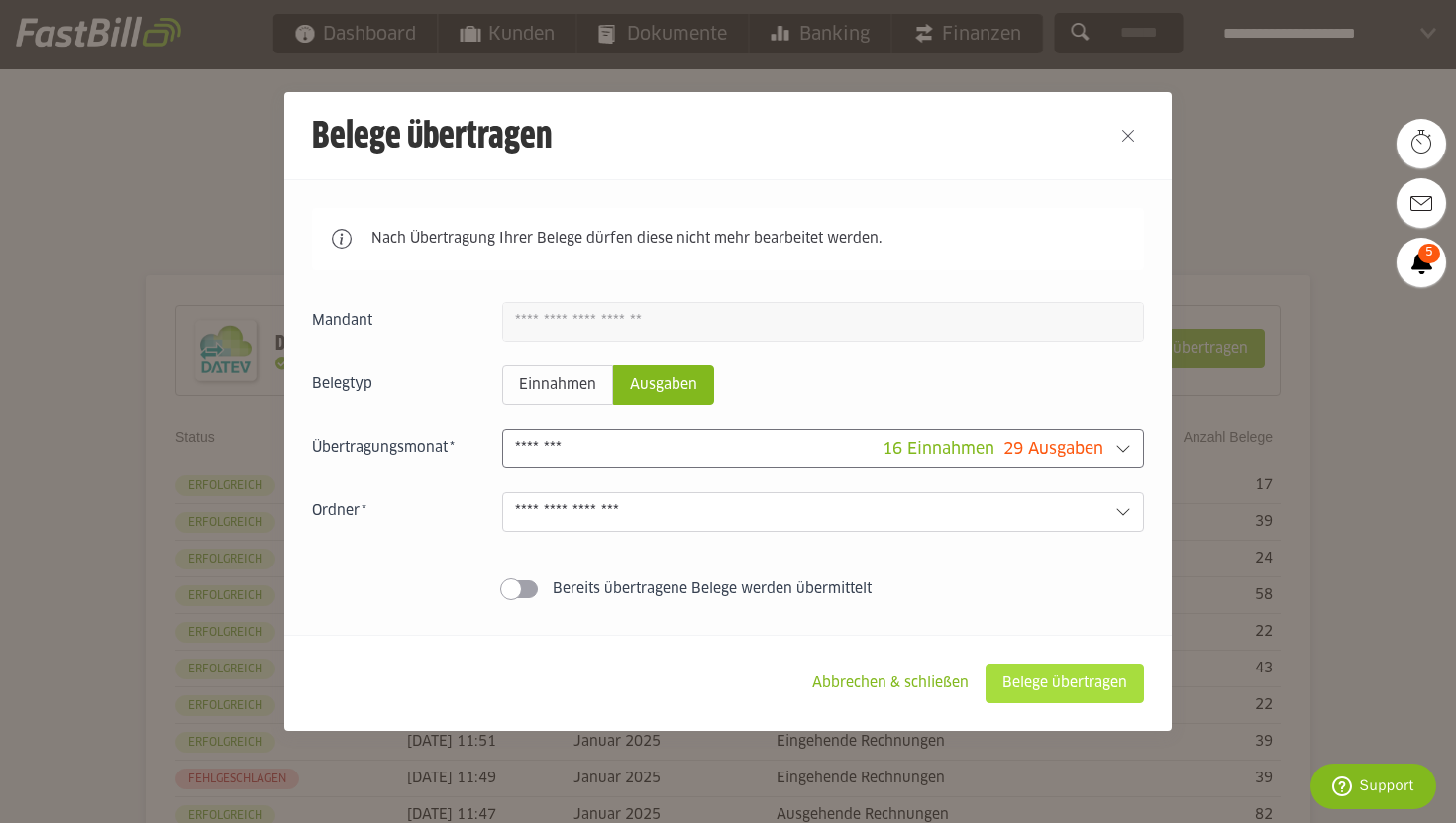 click on "Belege übertragen" at bounding box center [1065, 683] 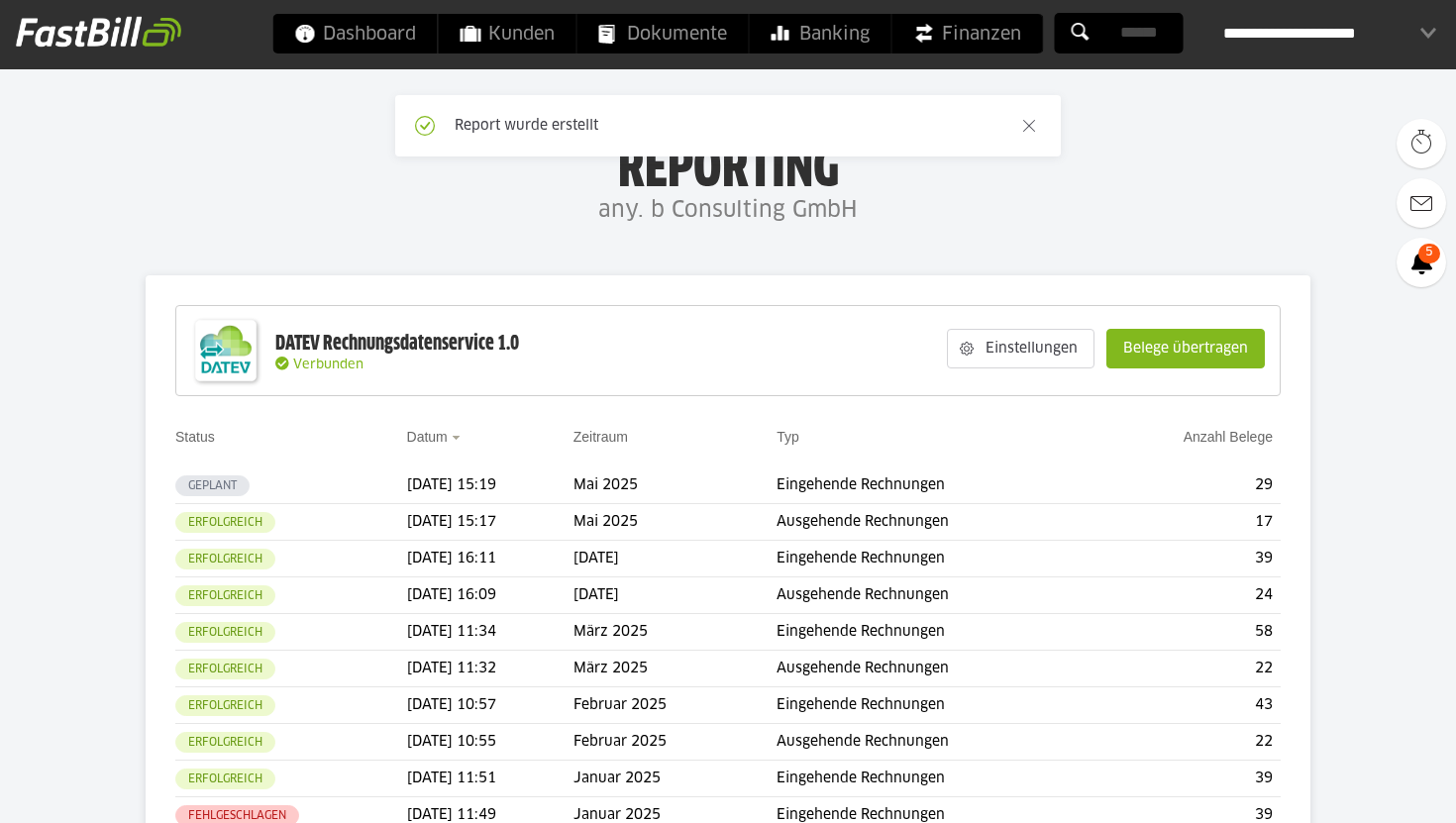 scroll, scrollTop: 0, scrollLeft: 0, axis: both 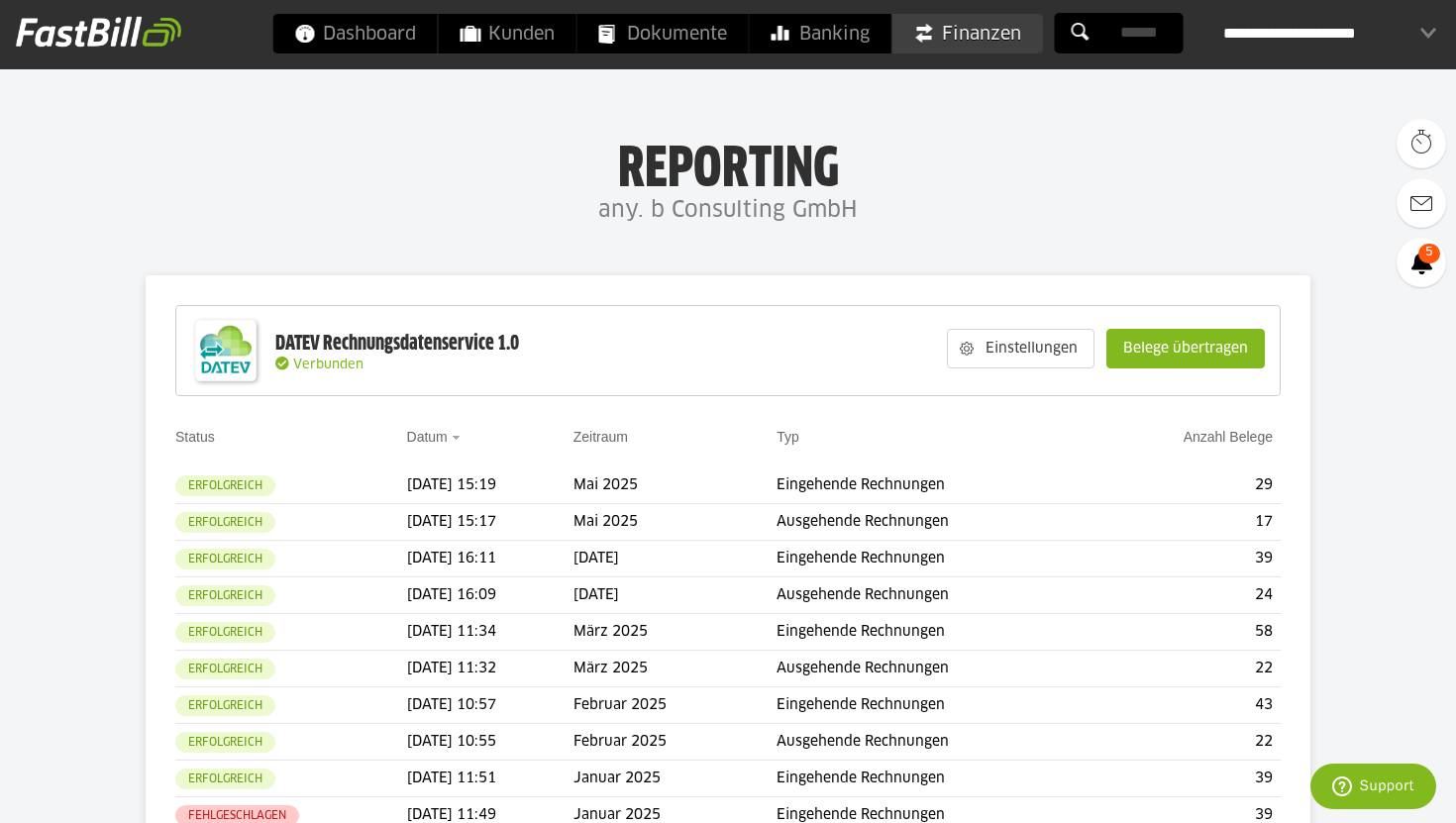 click on "Finanzen" at bounding box center (968, 34) 